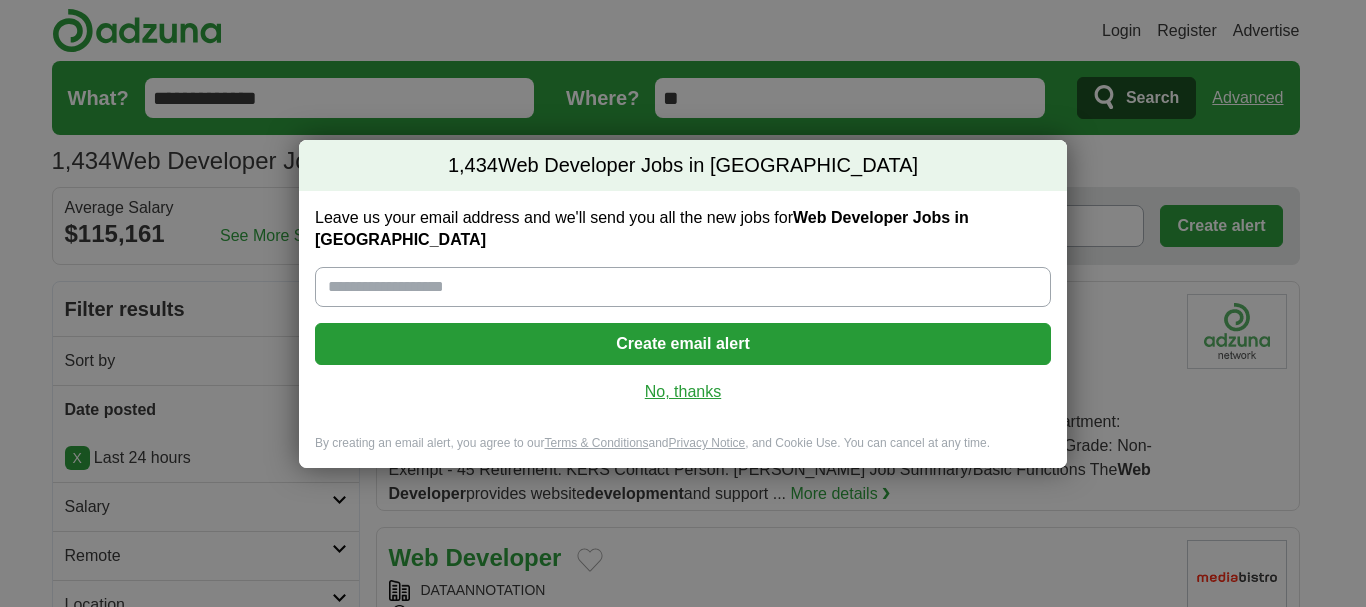 scroll, scrollTop: 0, scrollLeft: 0, axis: both 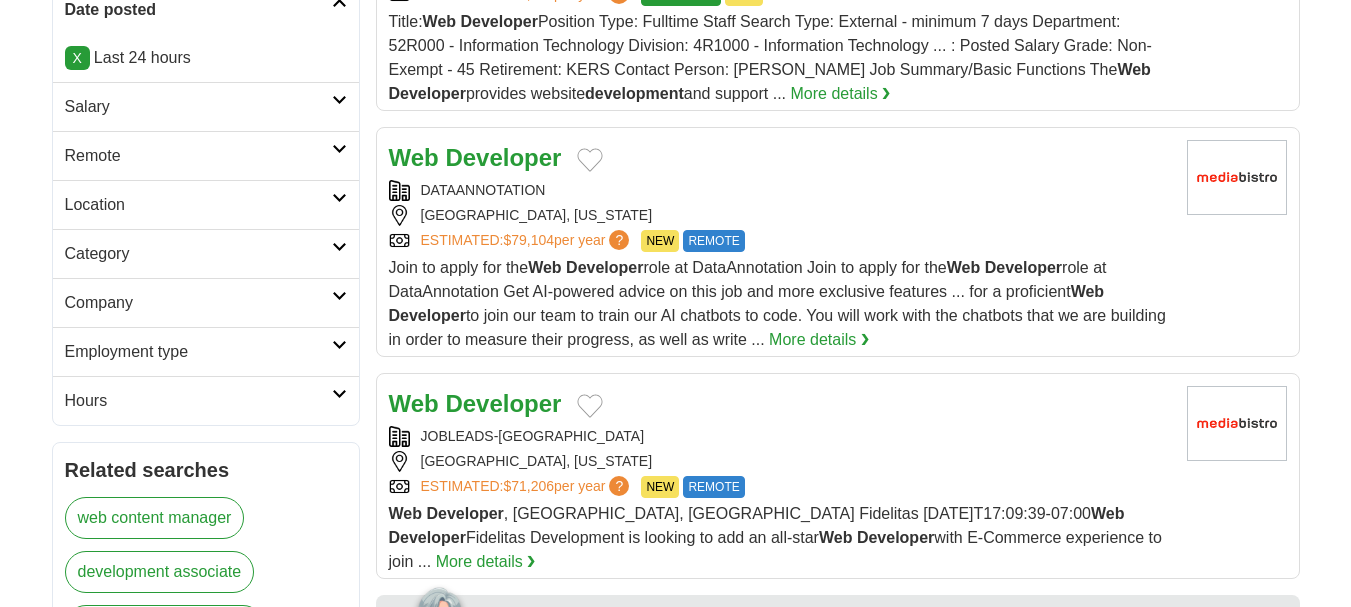 click on "Remote" at bounding box center (198, 156) 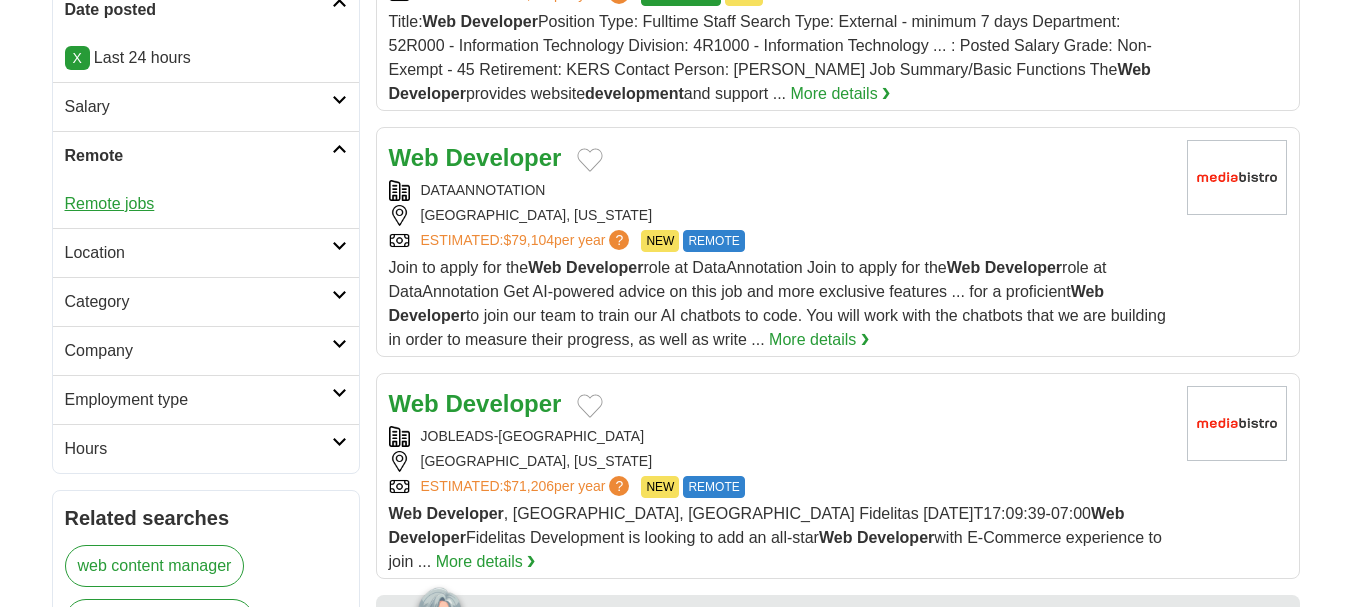 click on "Remote jobs" at bounding box center [110, 203] 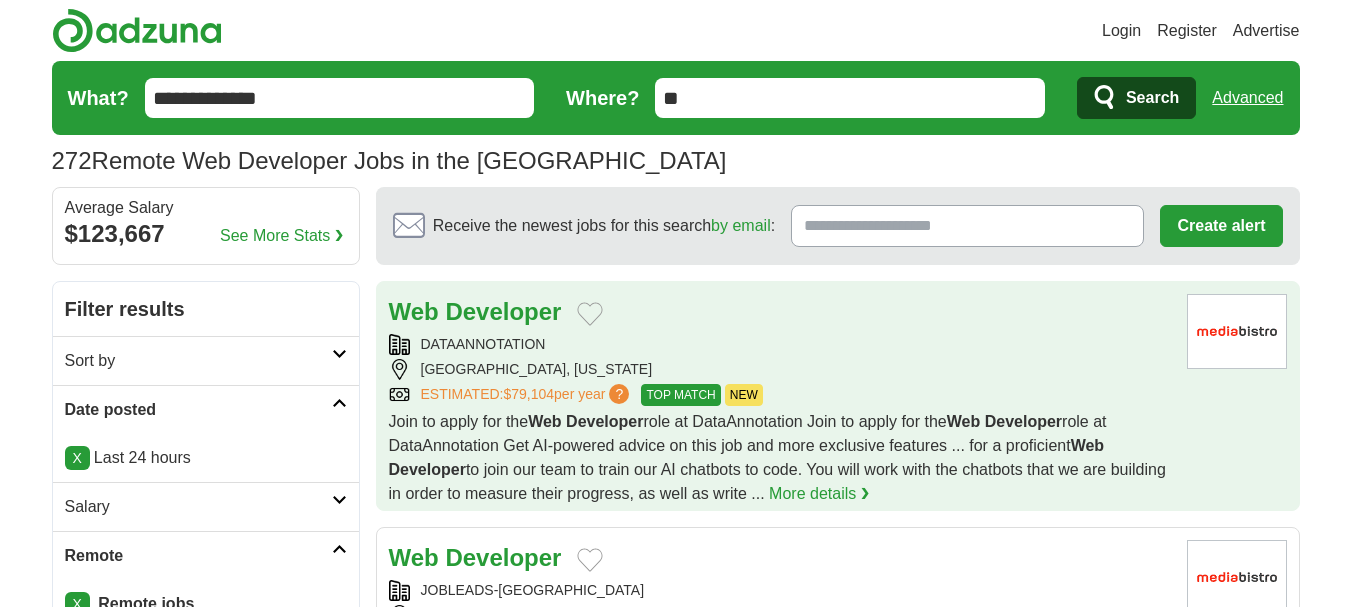 scroll, scrollTop: 0, scrollLeft: 0, axis: both 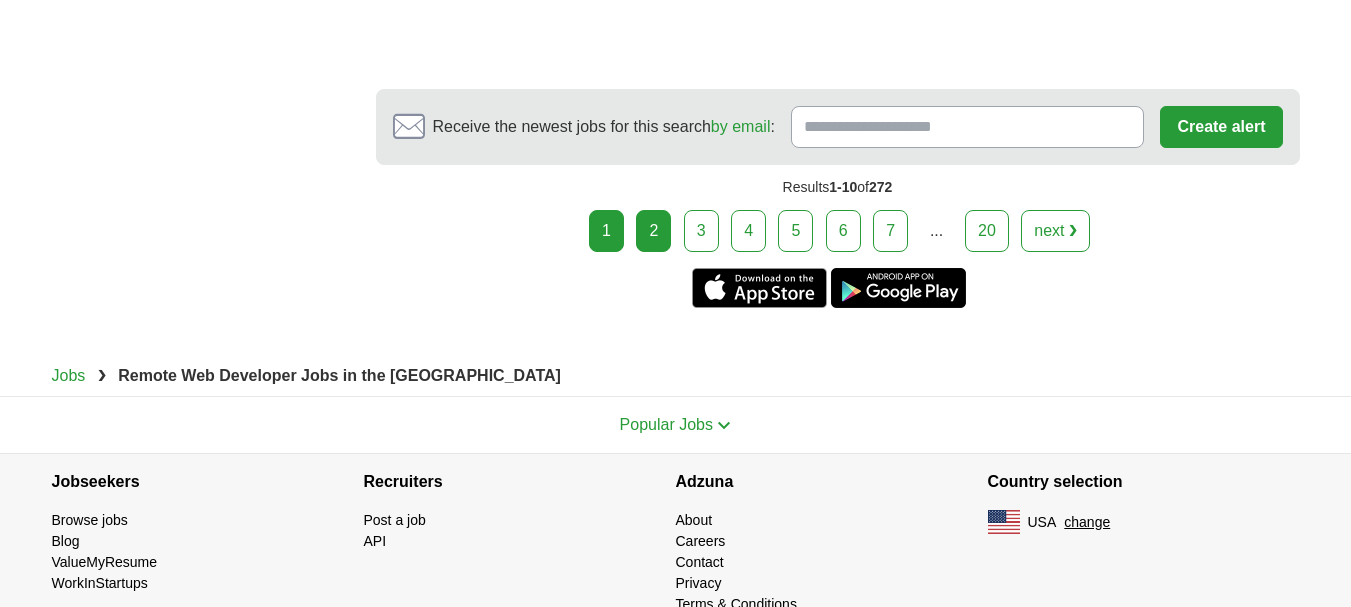 click on "2" at bounding box center [653, 231] 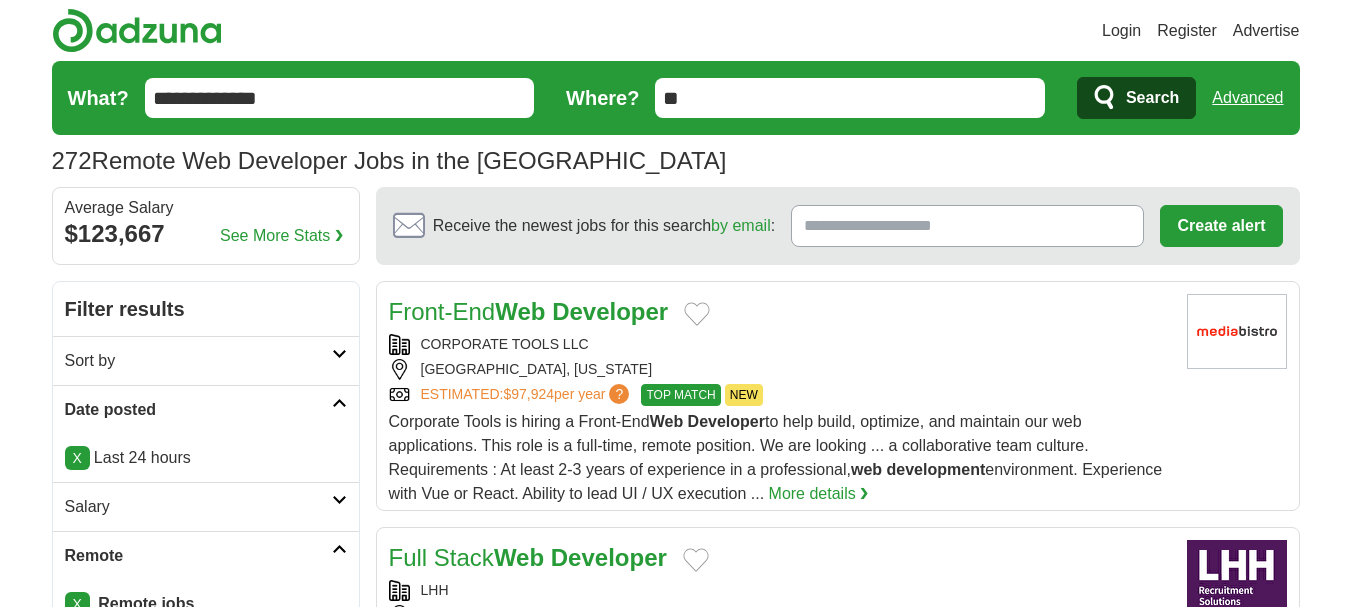 scroll, scrollTop: 0, scrollLeft: 0, axis: both 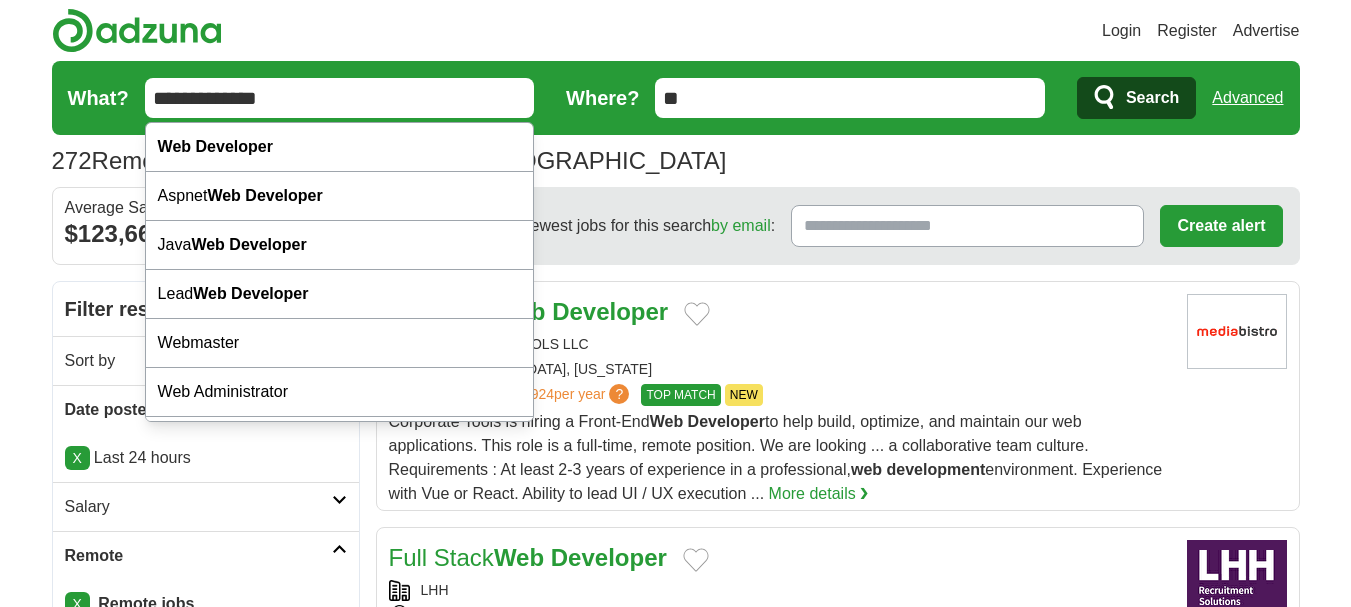 drag, startPoint x: 191, startPoint y: 99, endPoint x: 145, endPoint y: 110, distance: 47.296936 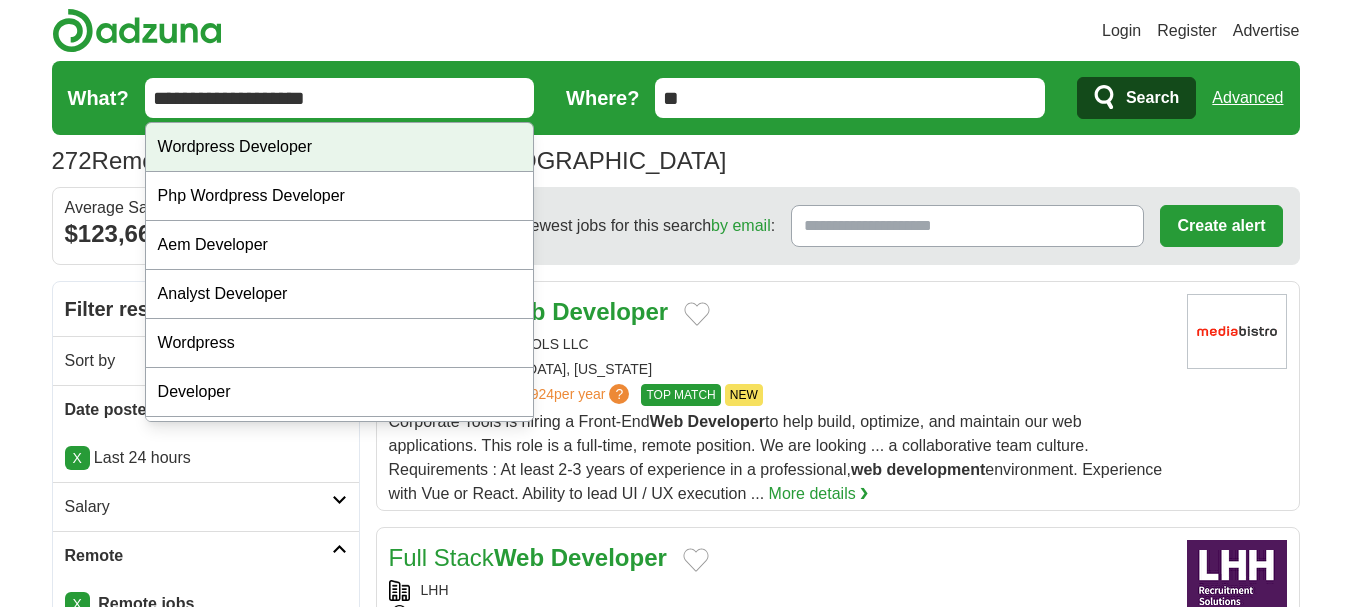 click on "Wordpress Developer" at bounding box center [340, 147] 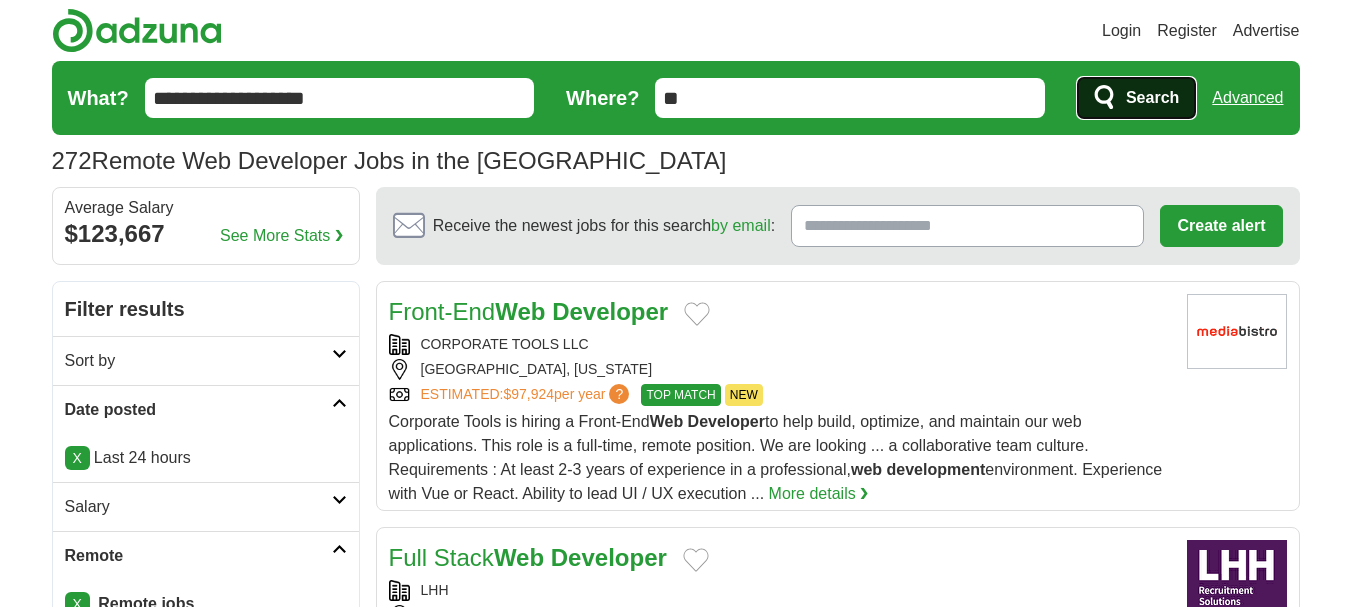 click 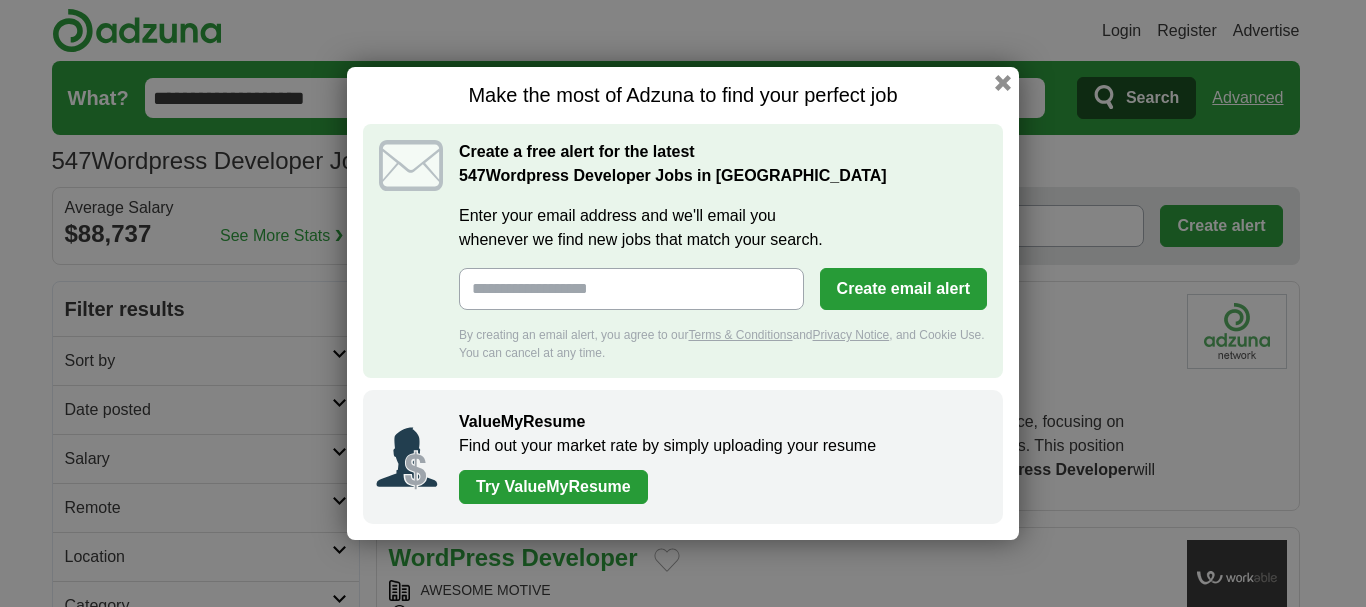 scroll, scrollTop: 0, scrollLeft: 0, axis: both 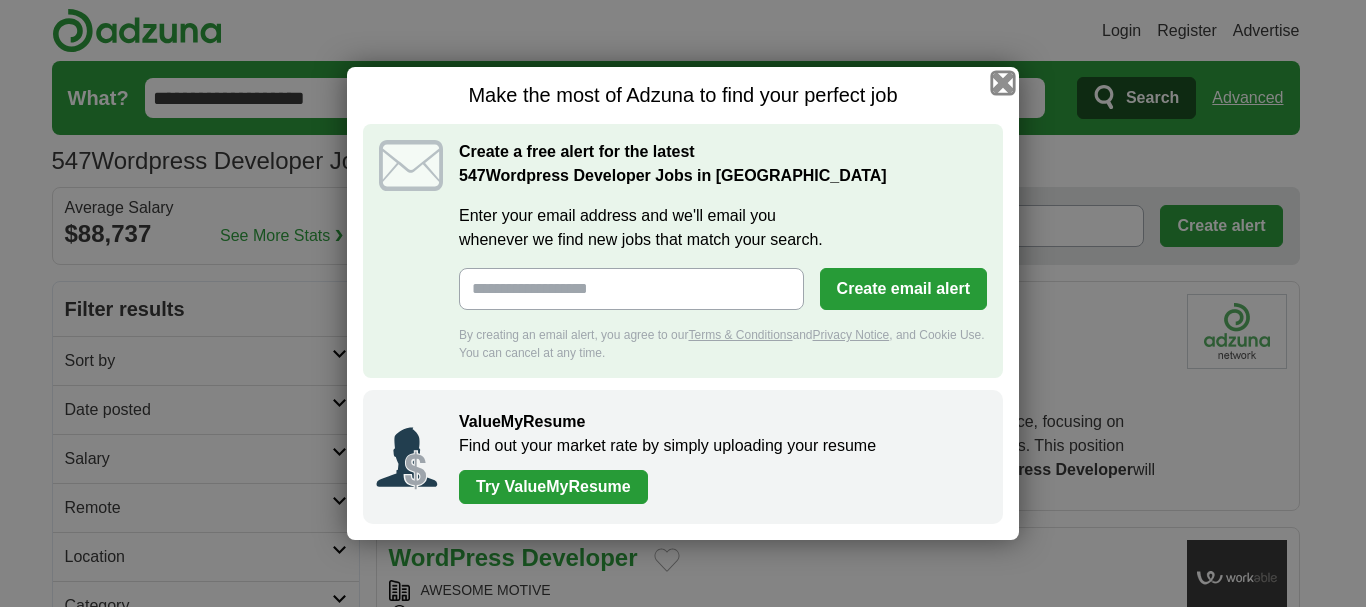 click at bounding box center (1003, 83) 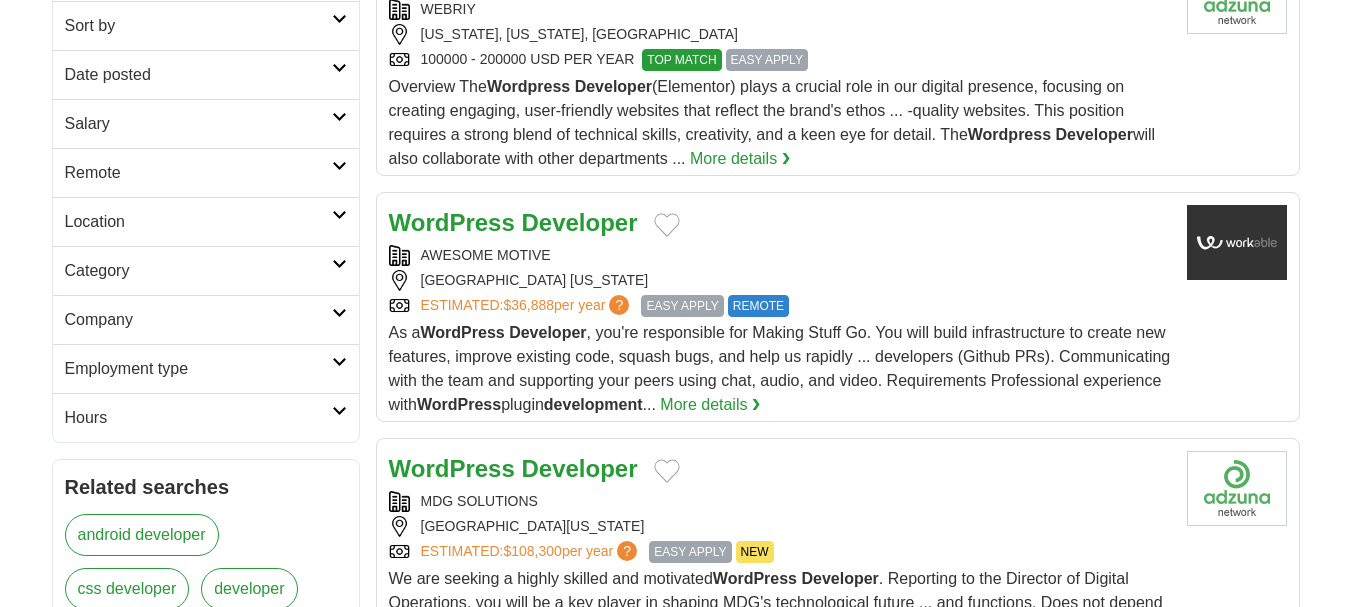 scroll, scrollTop: 300, scrollLeft: 0, axis: vertical 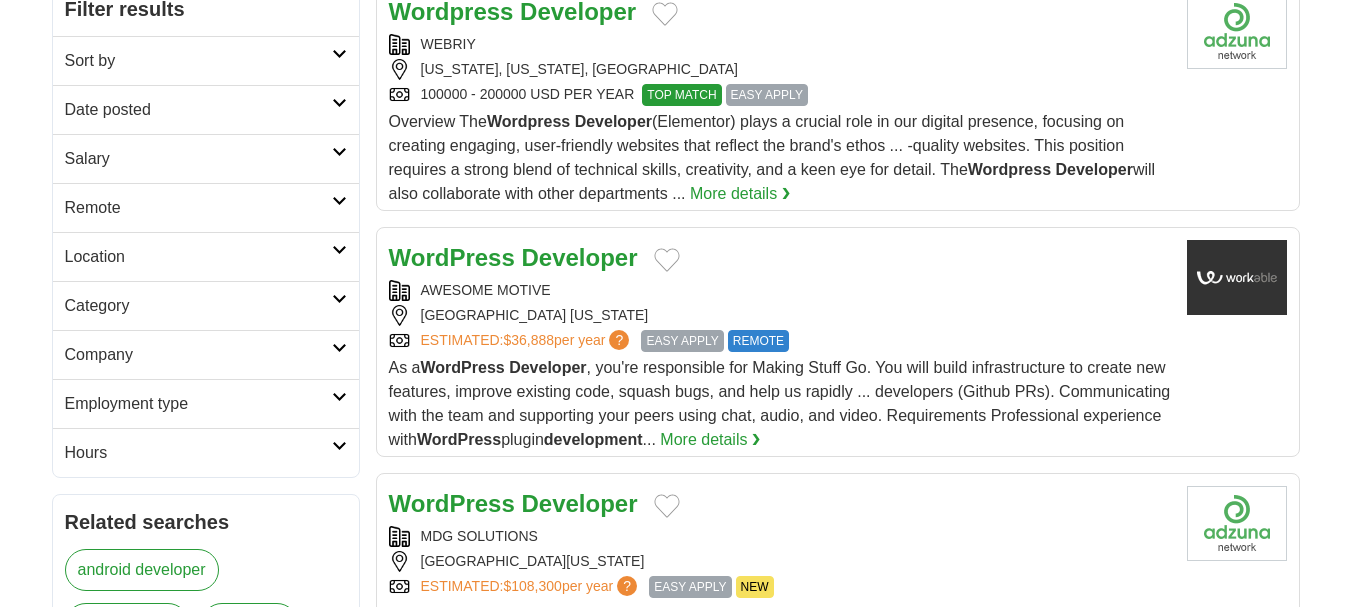 click on "Date posted" at bounding box center (198, 110) 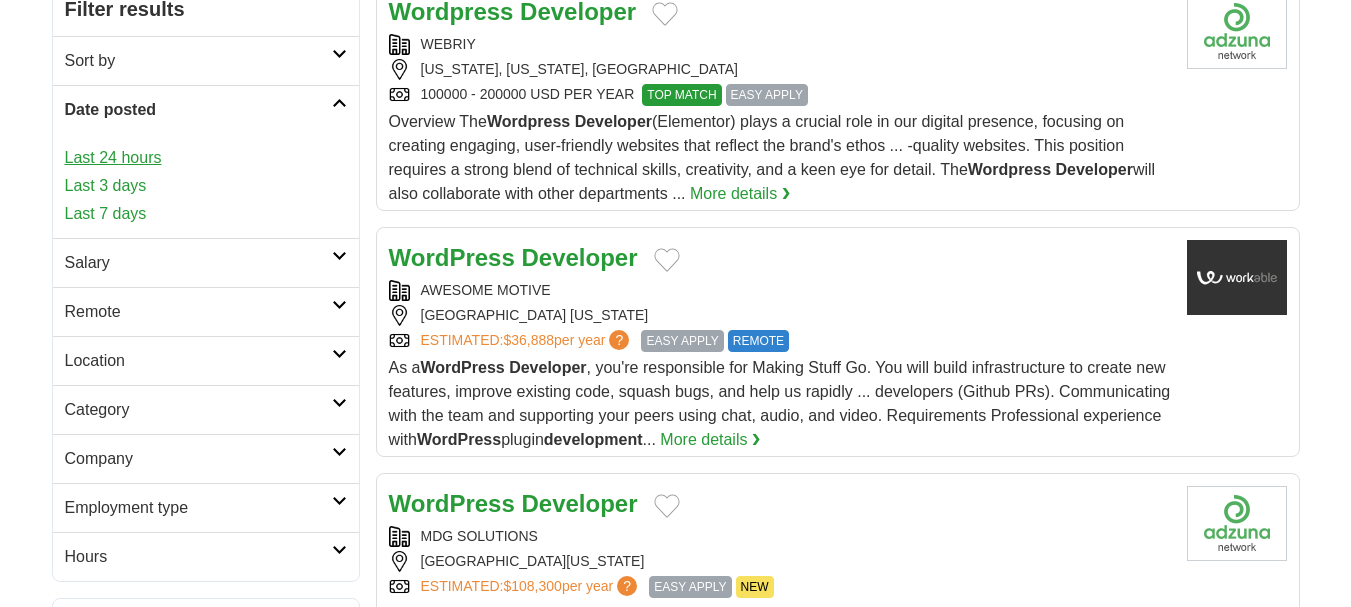 click on "Last 24 hours" at bounding box center [206, 158] 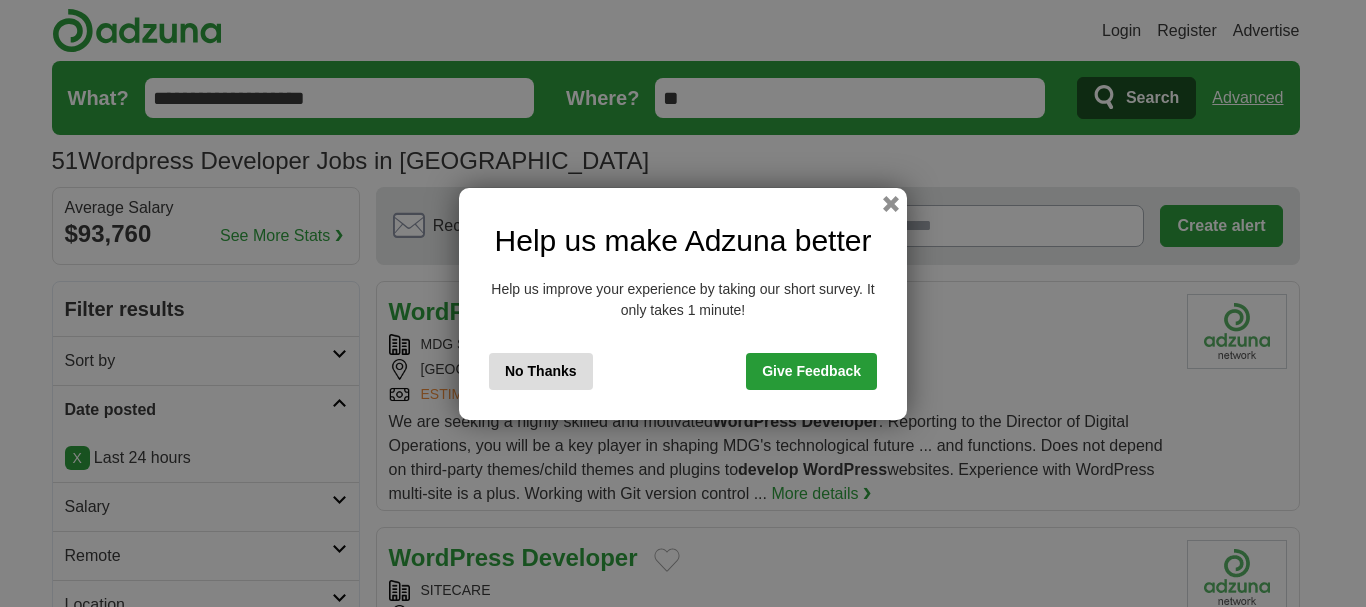 scroll, scrollTop: 0, scrollLeft: 0, axis: both 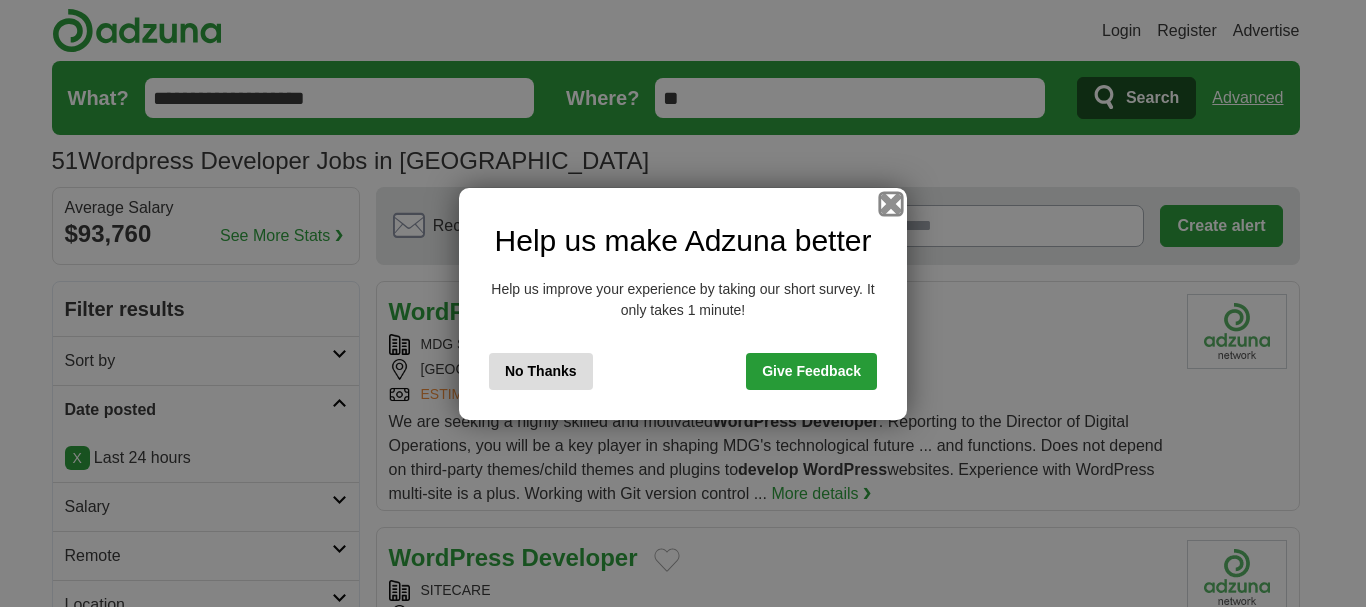 click at bounding box center (891, 203) 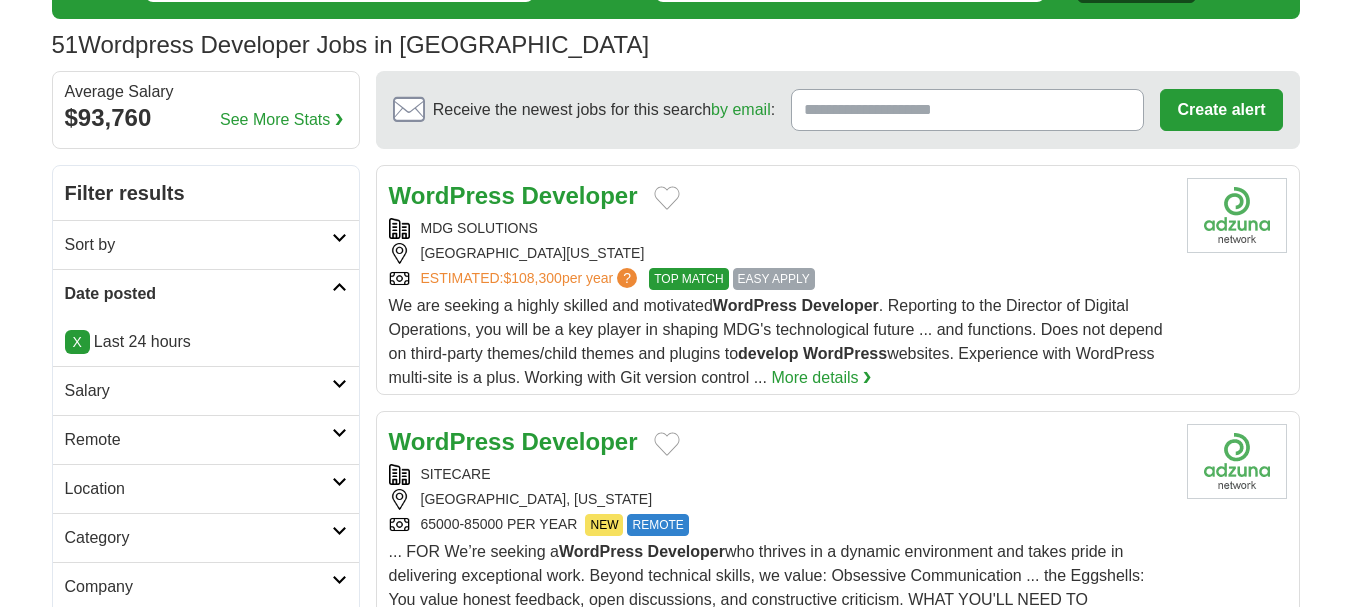 scroll, scrollTop: 400, scrollLeft: 0, axis: vertical 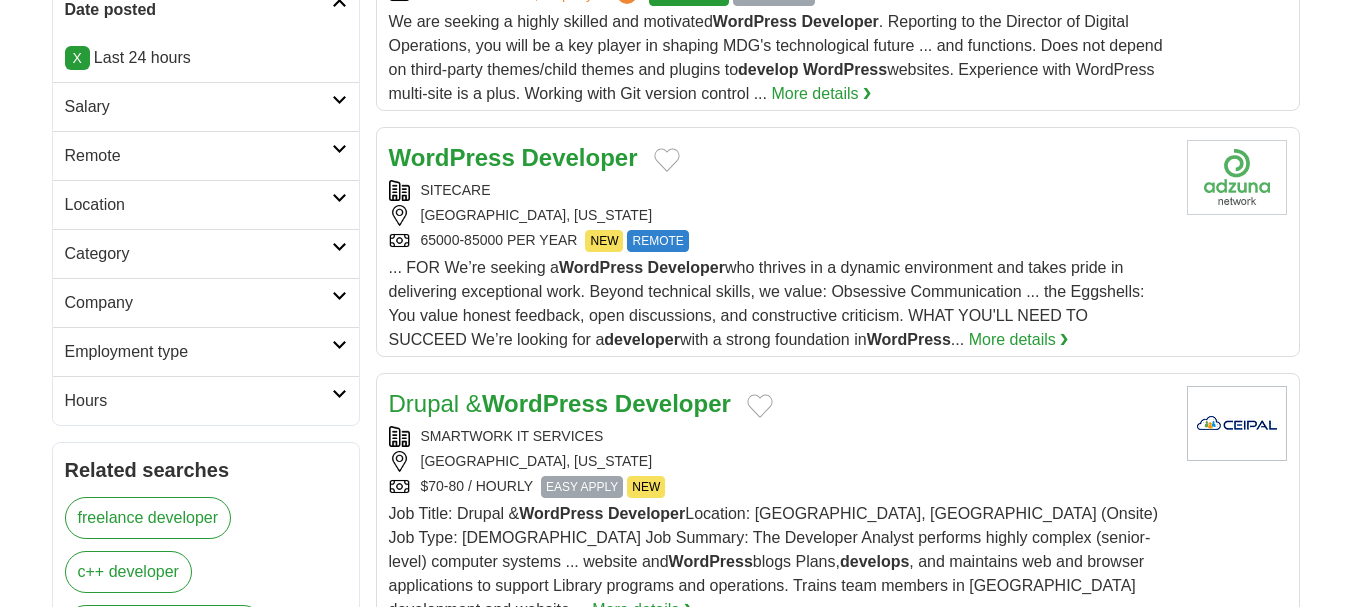 click on "Remote" at bounding box center [198, 156] 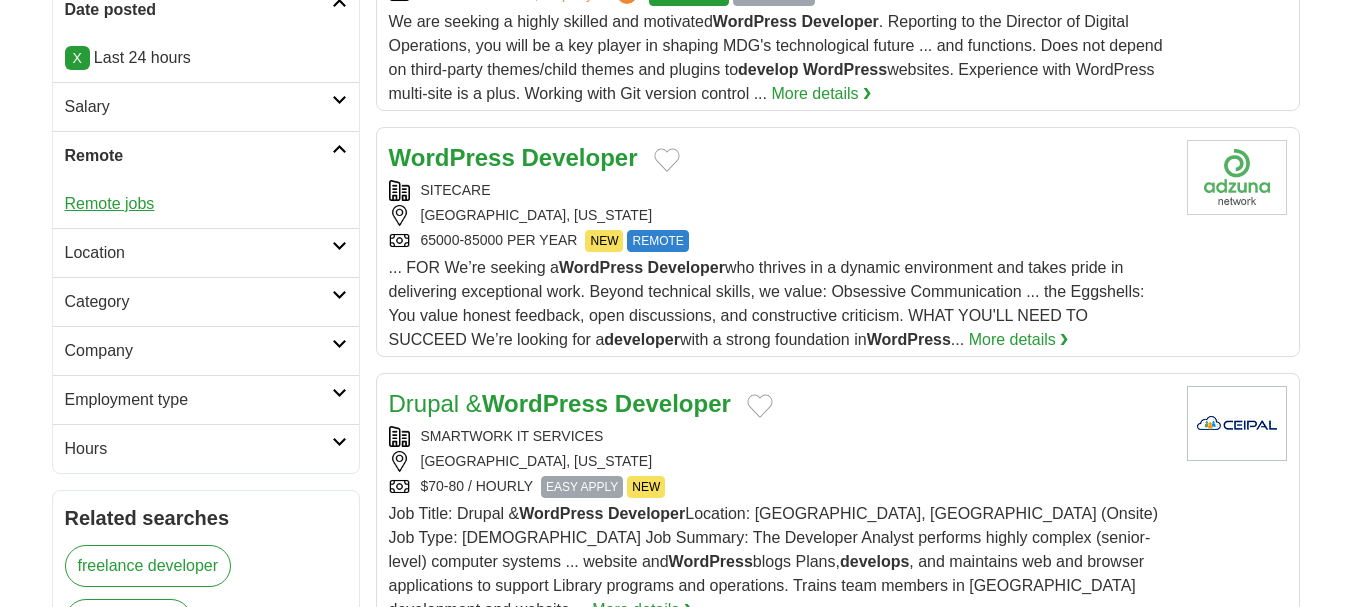 click on "Remote jobs" at bounding box center (110, 203) 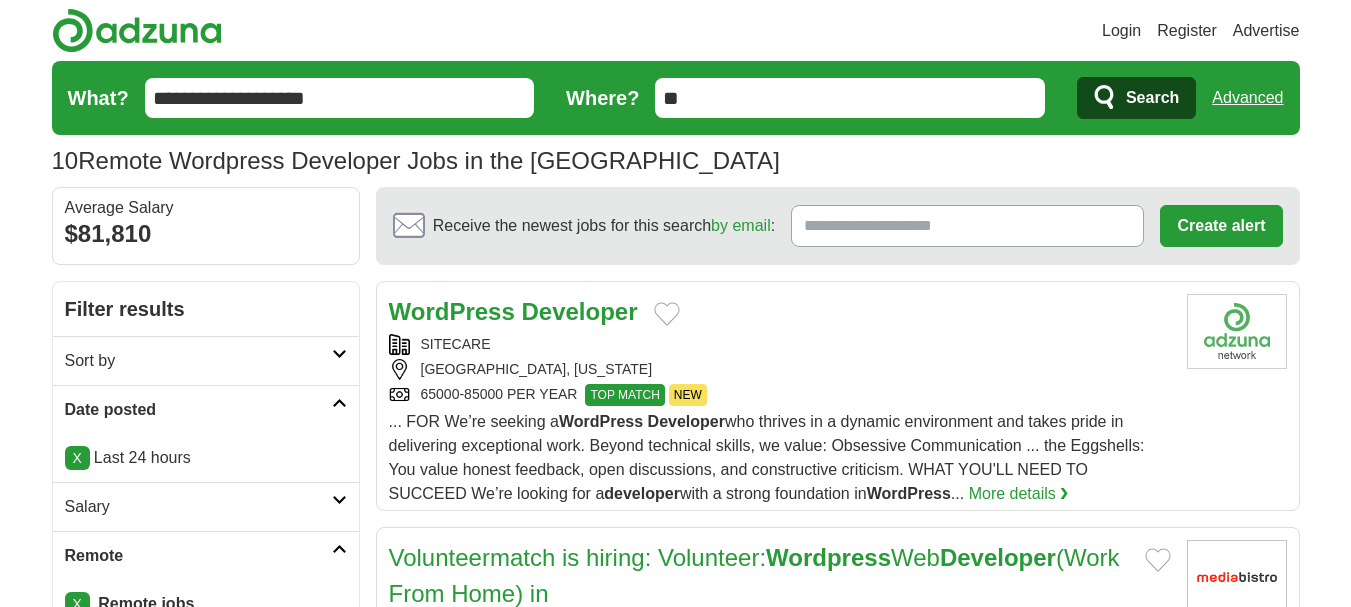 scroll, scrollTop: 0, scrollLeft: 0, axis: both 